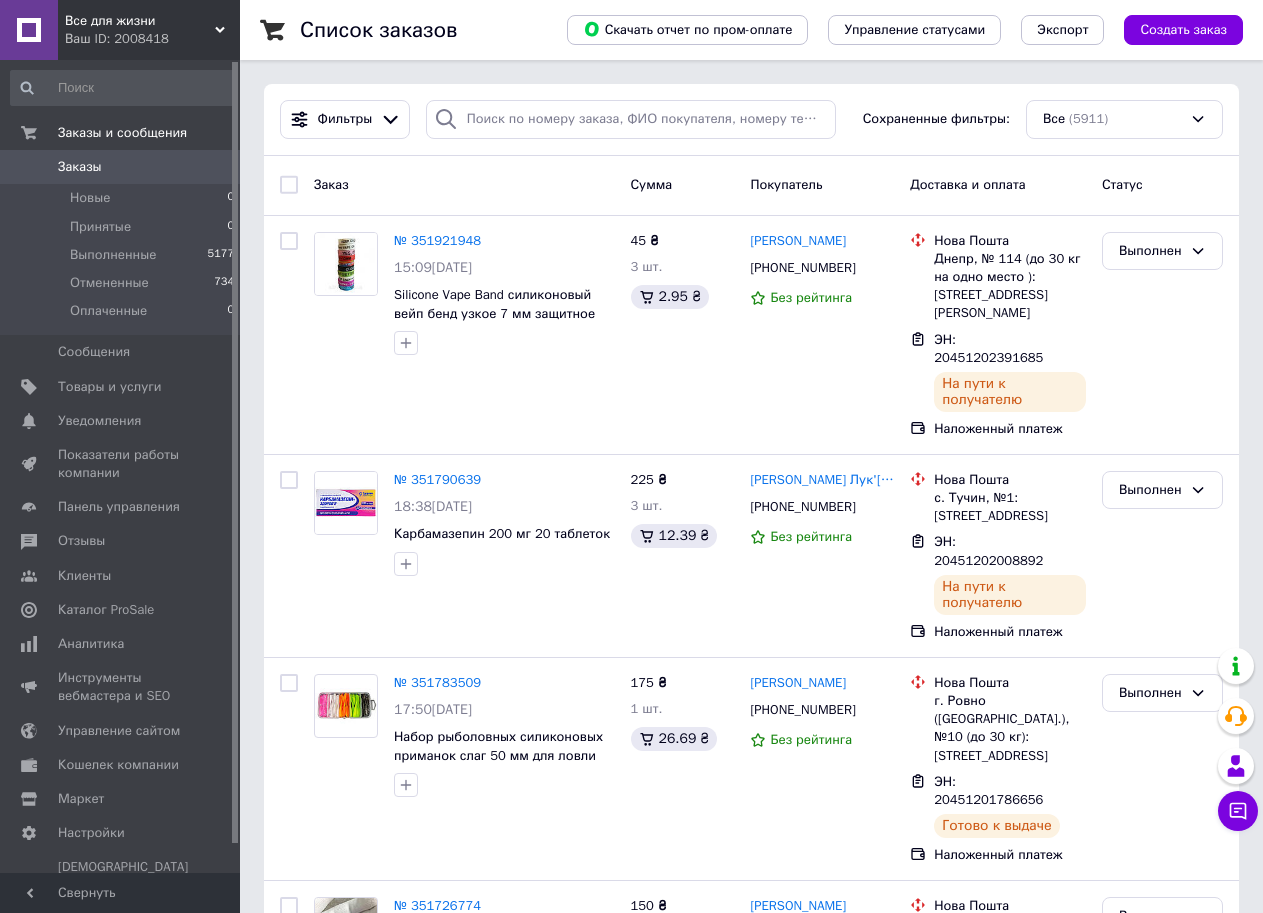 scroll, scrollTop: 0, scrollLeft: 0, axis: both 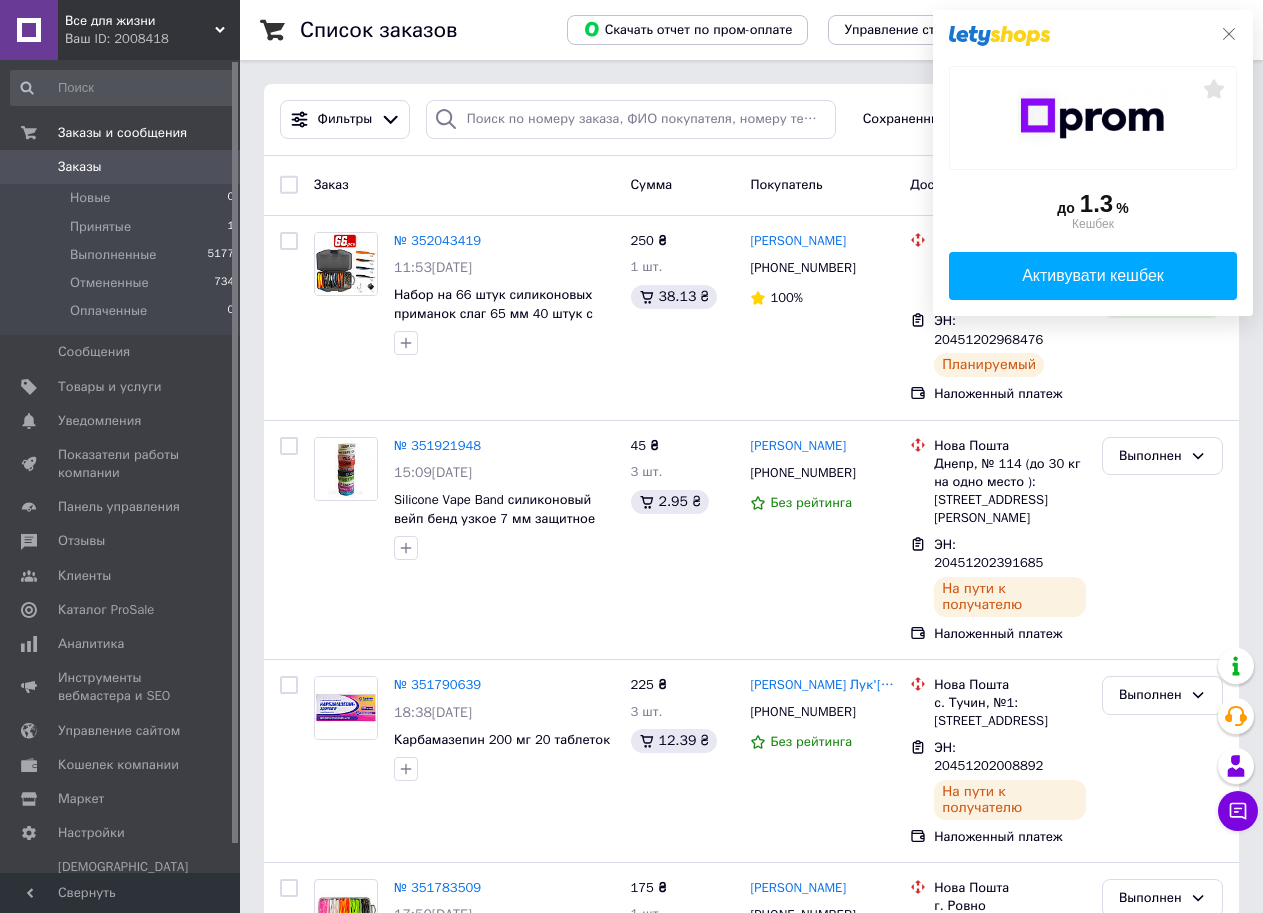click 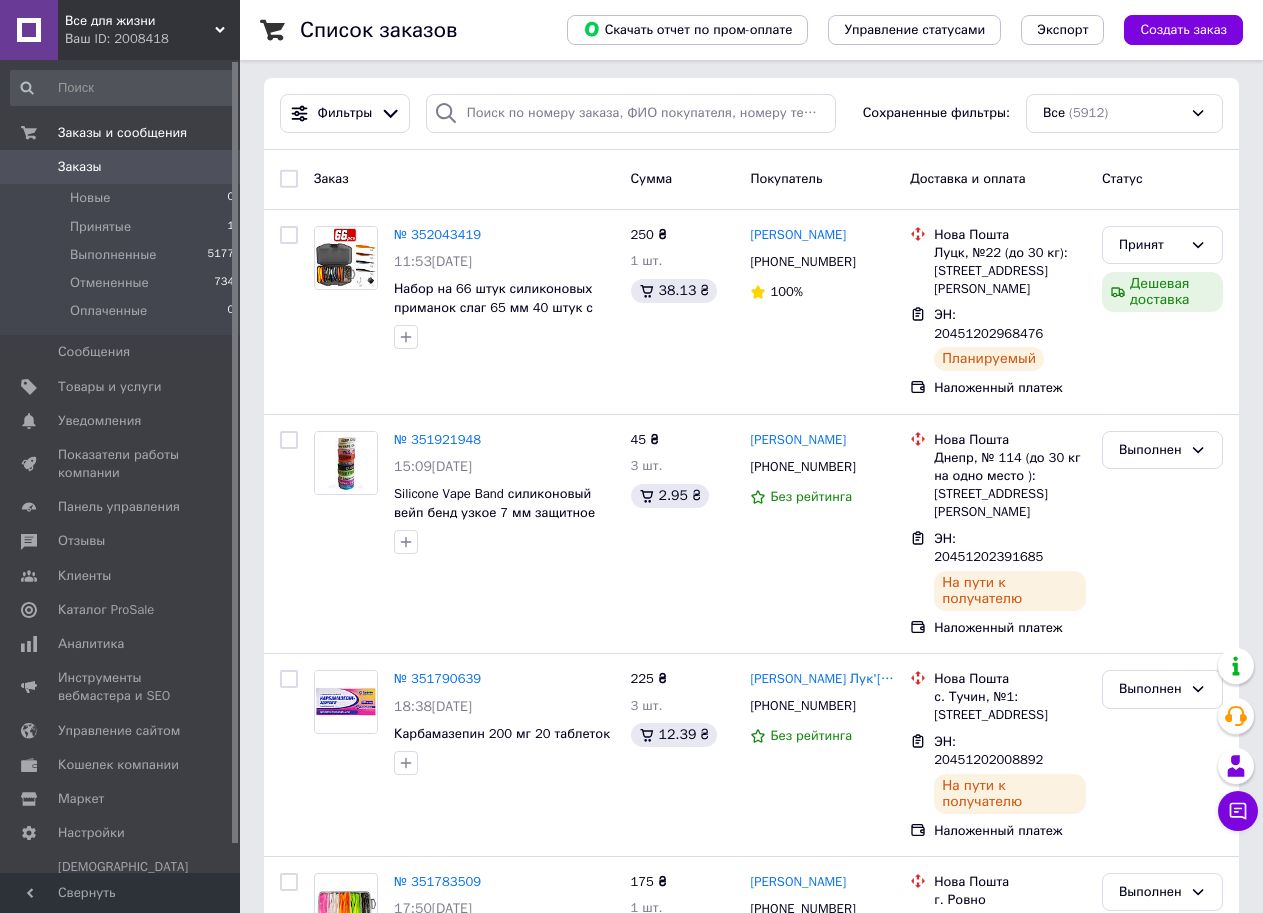scroll, scrollTop: 0, scrollLeft: 0, axis: both 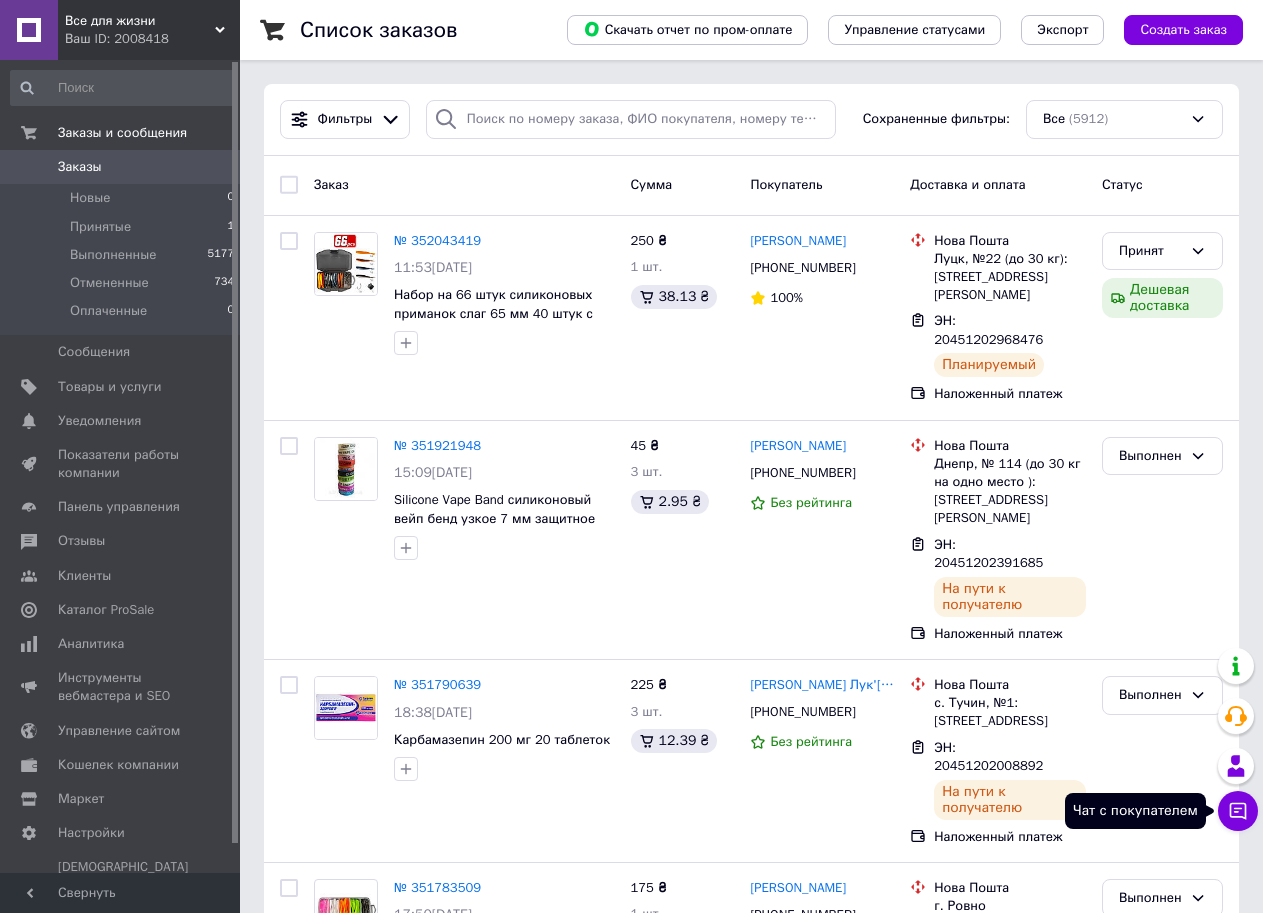 click 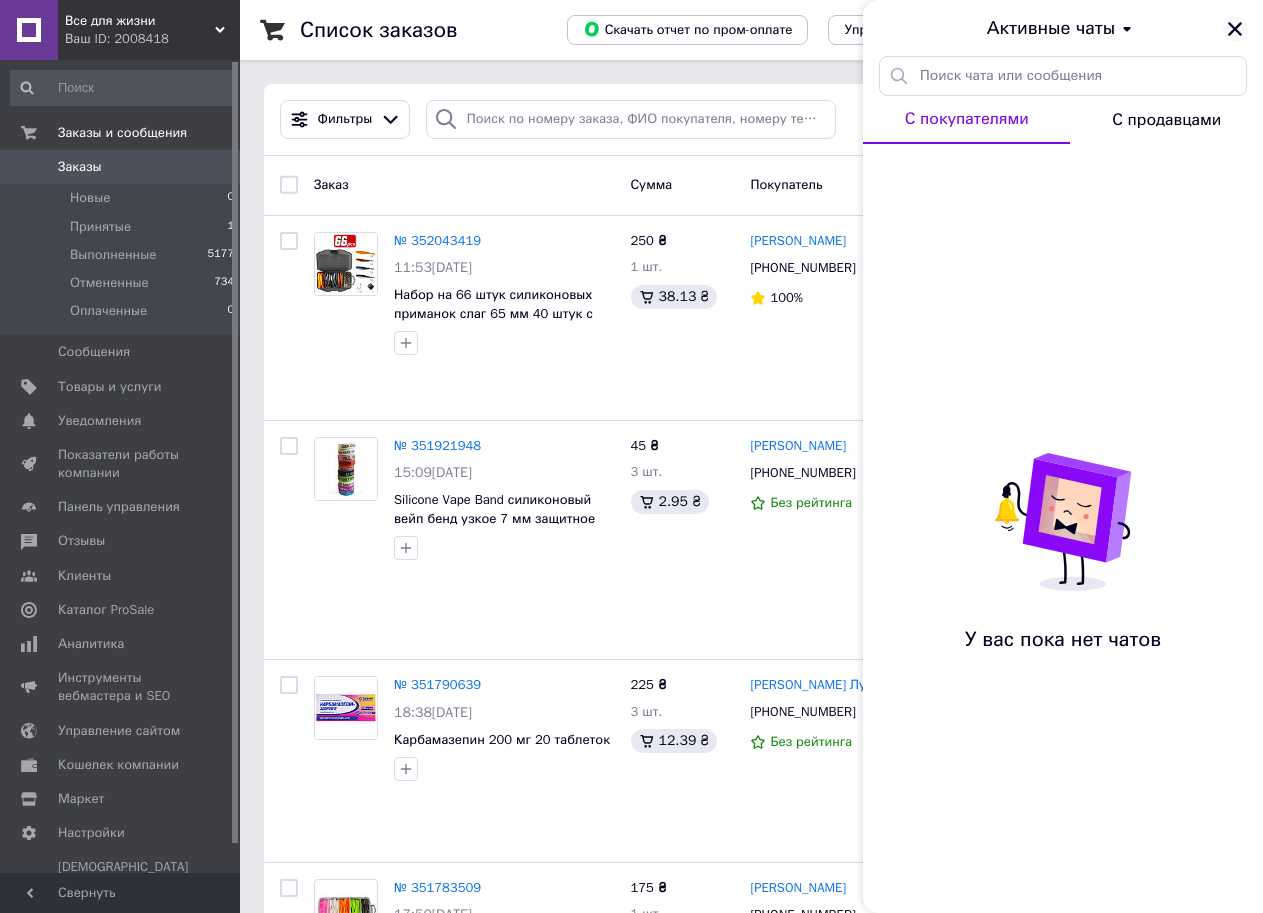 click 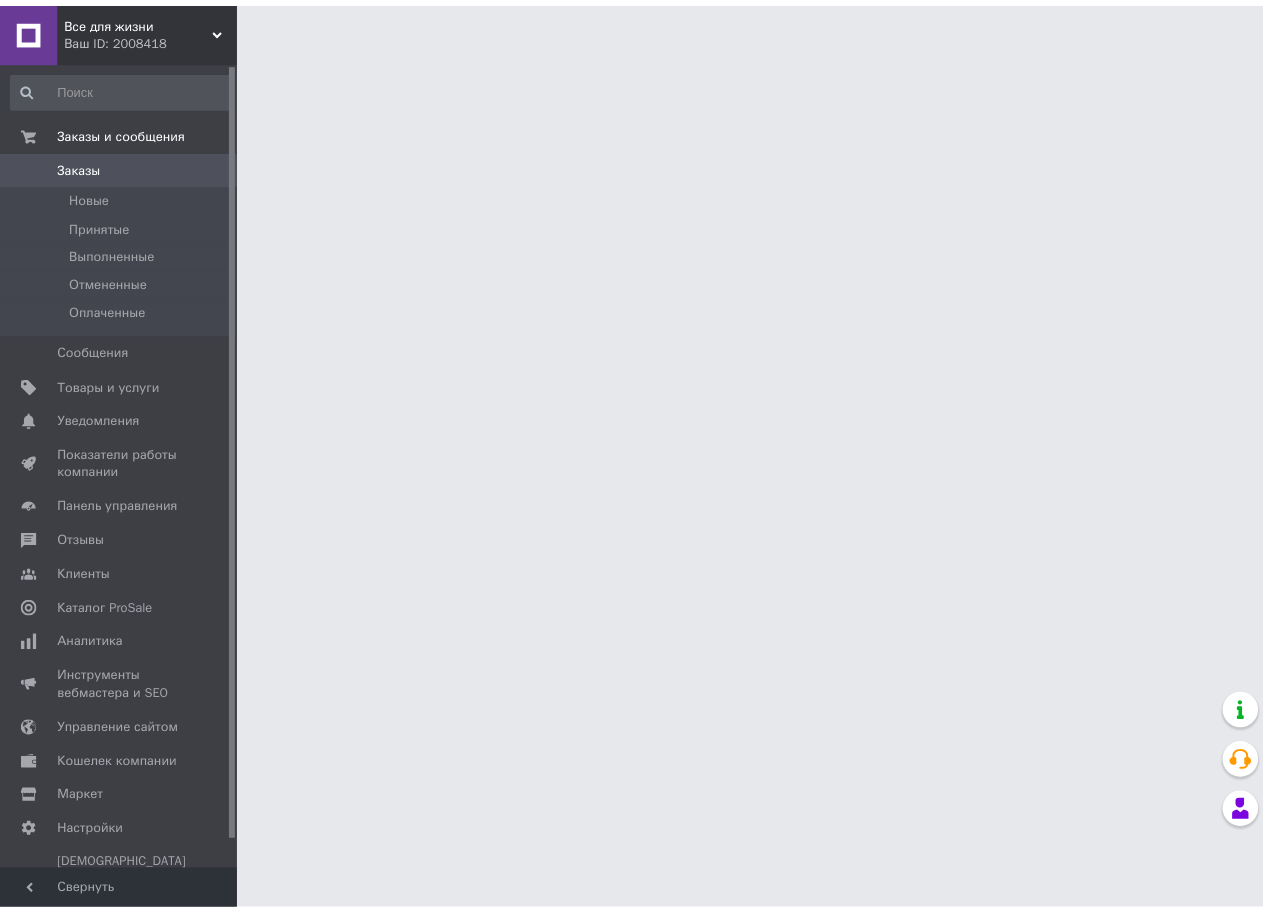 scroll, scrollTop: 0, scrollLeft: 0, axis: both 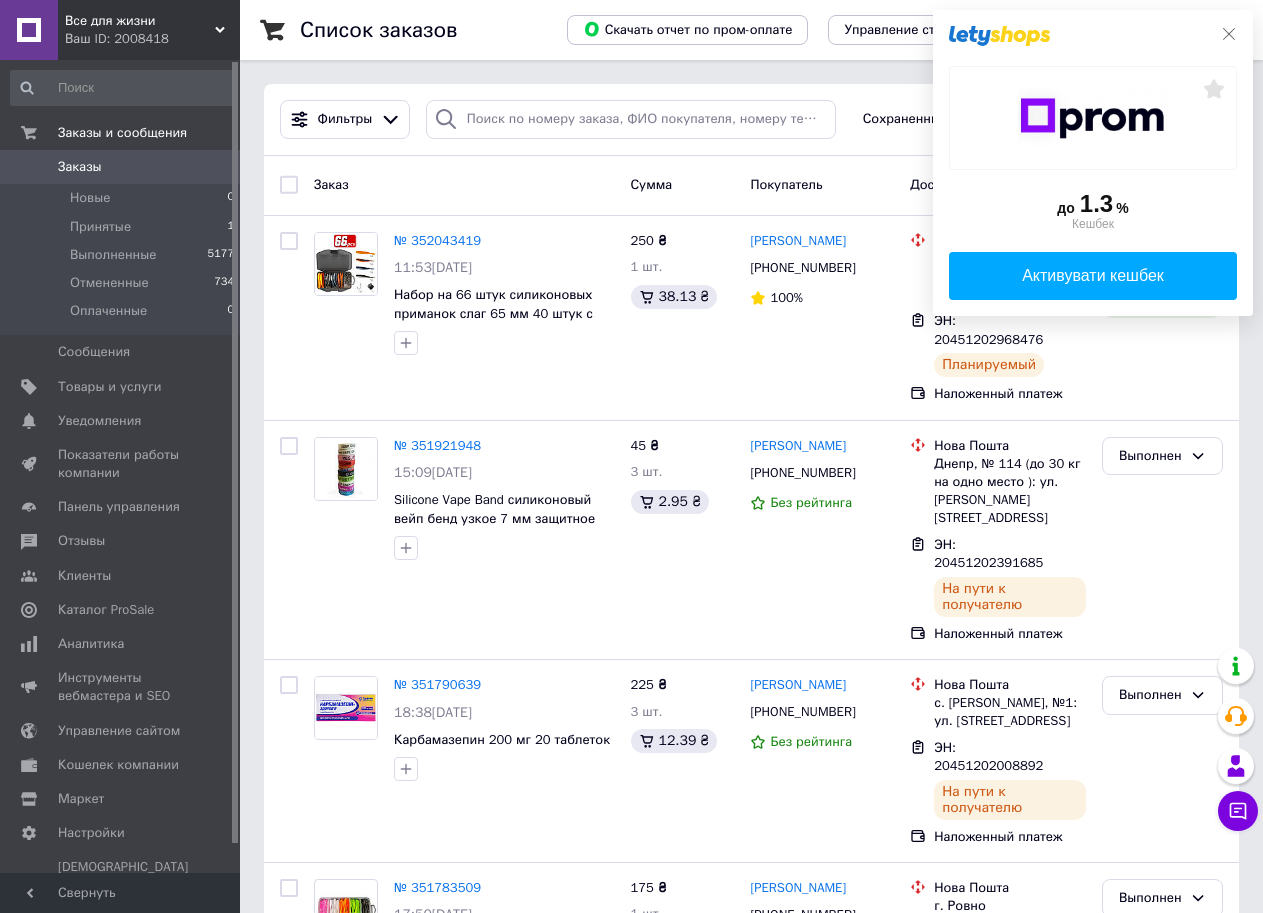 click 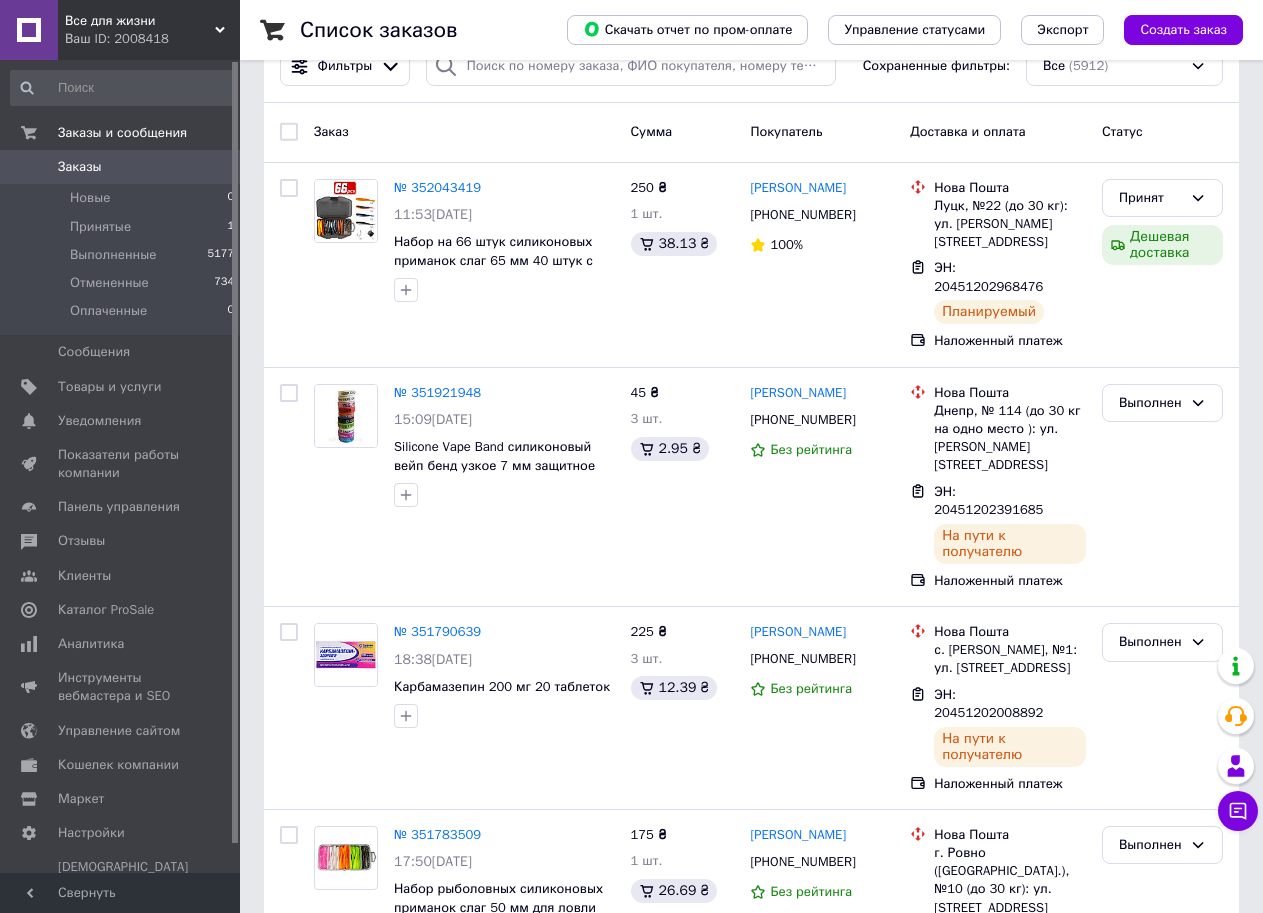 scroll, scrollTop: 0, scrollLeft: 0, axis: both 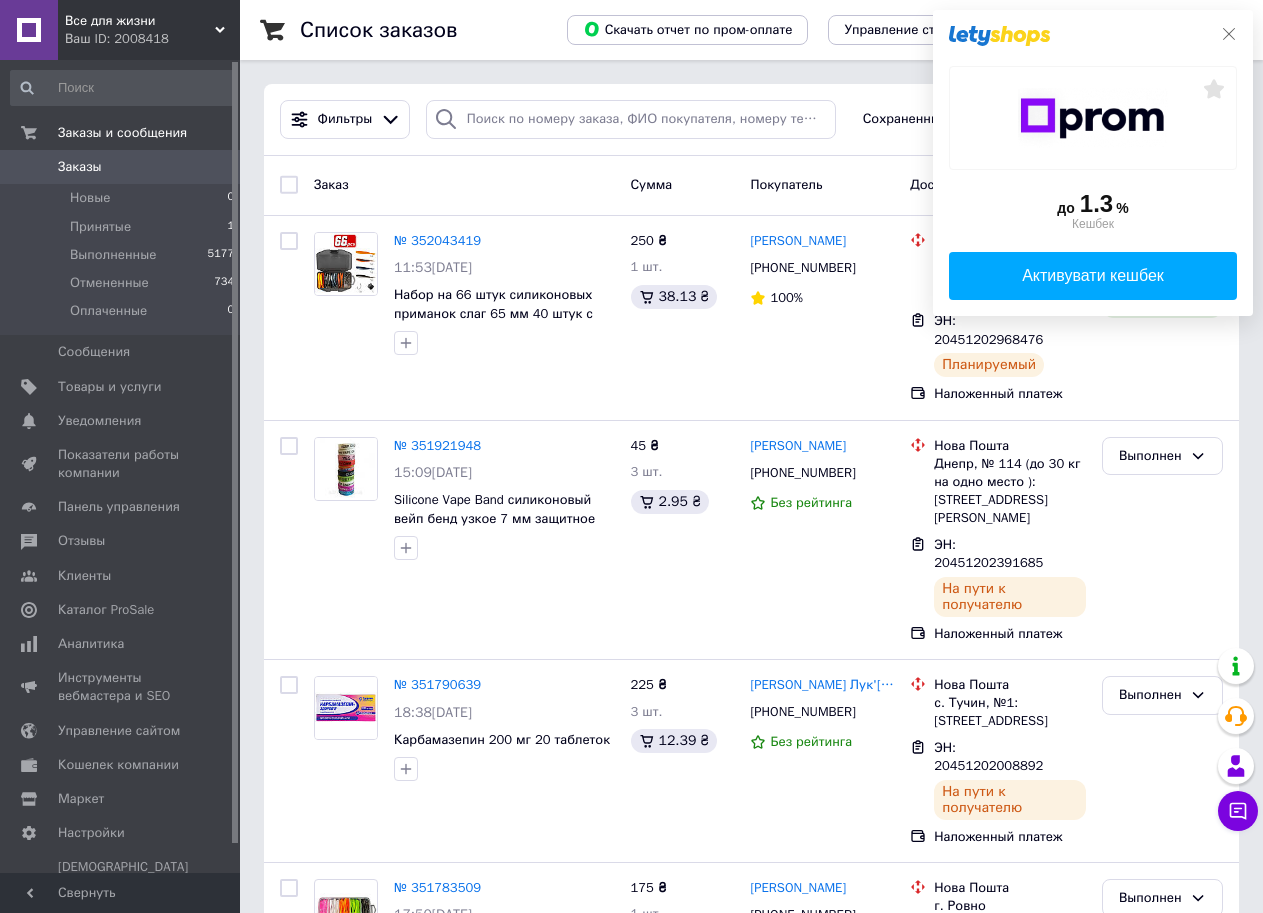 click 